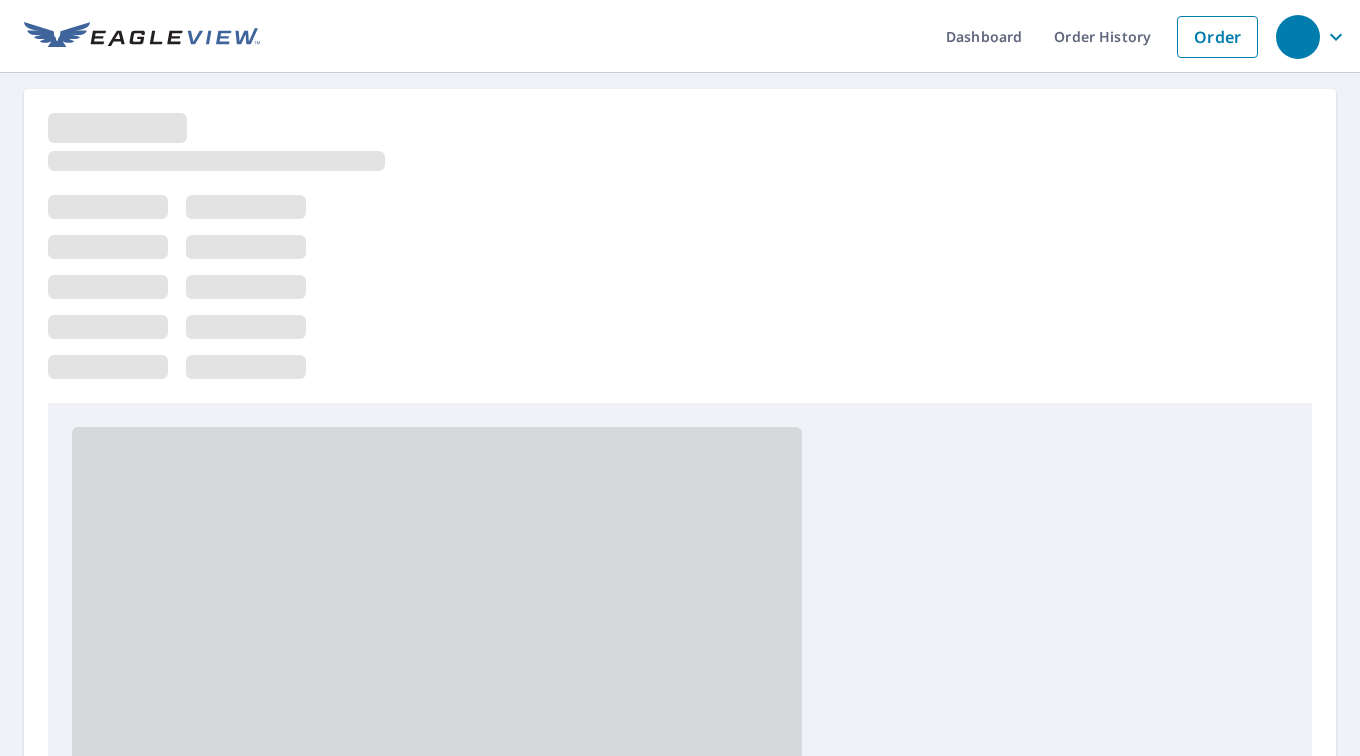 scroll, scrollTop: 0, scrollLeft: 0, axis: both 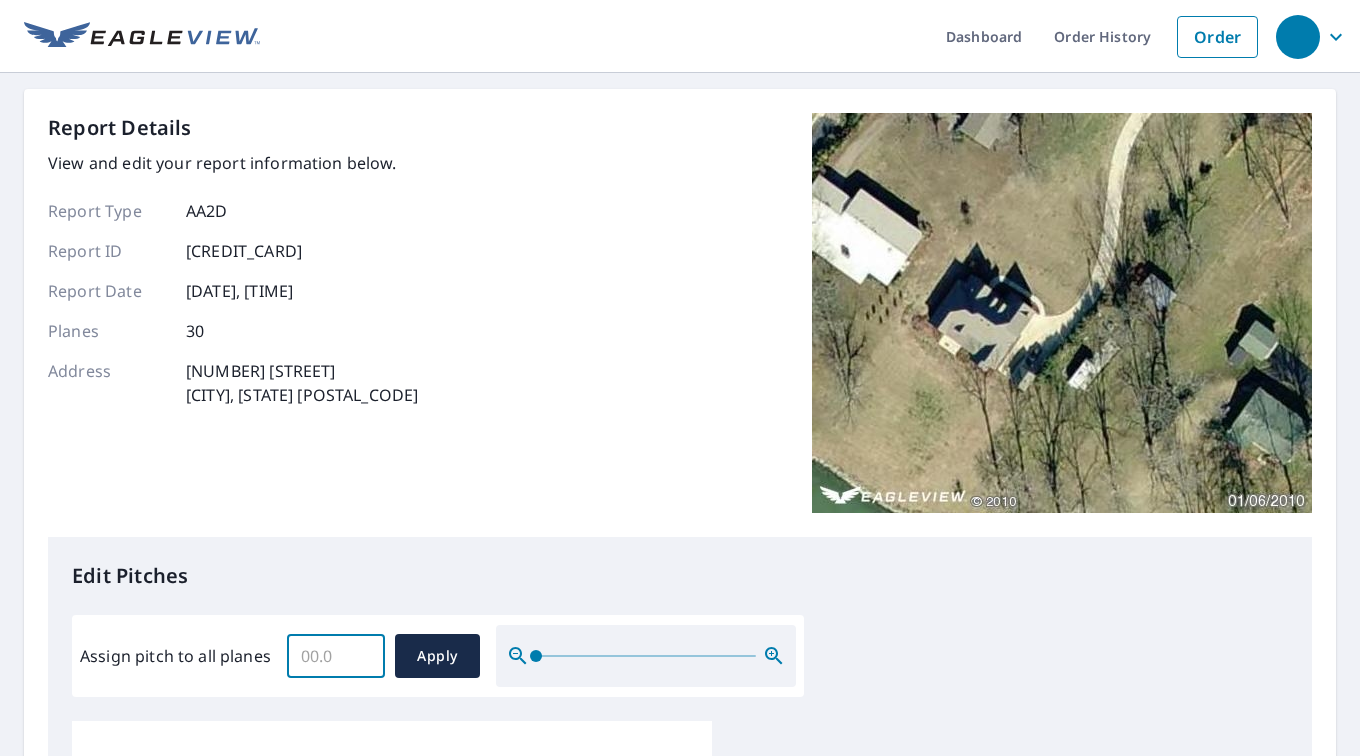 click on "Assign pitch to all planes" at bounding box center [336, 656] 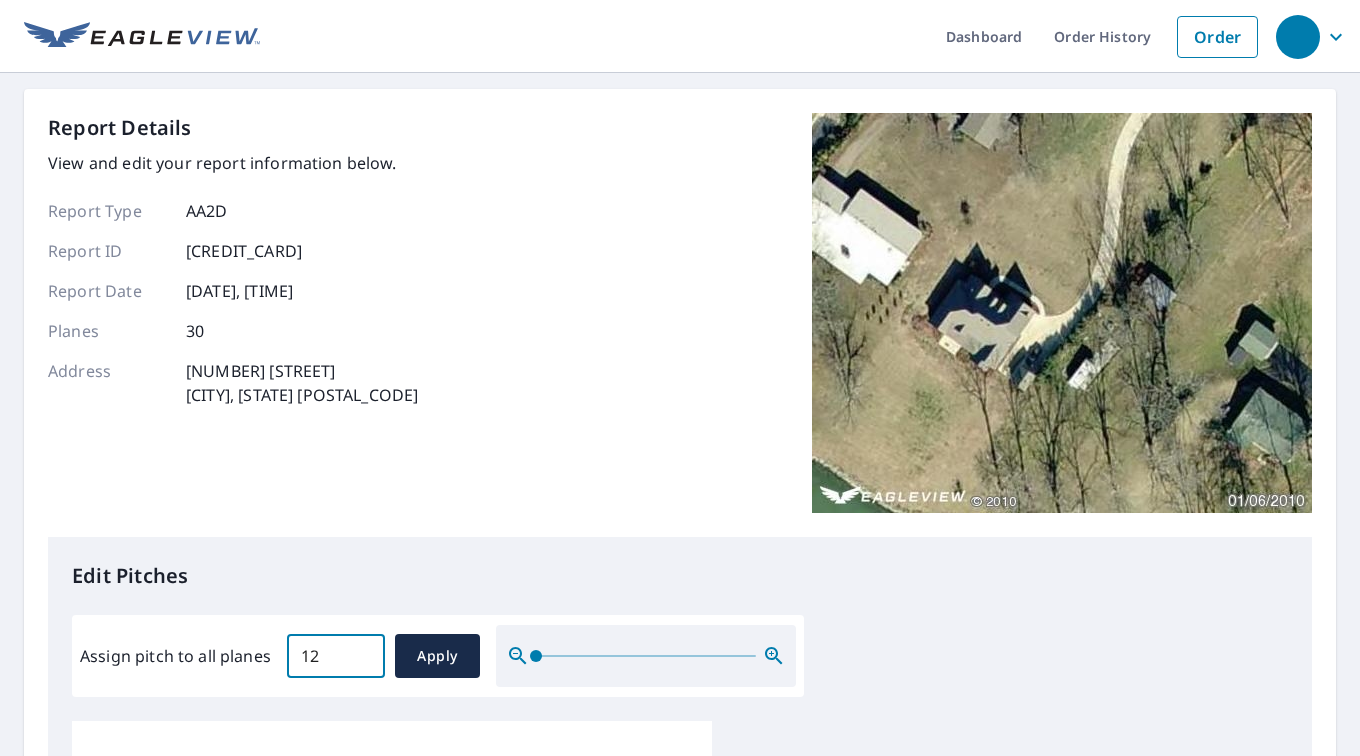 type on "12" 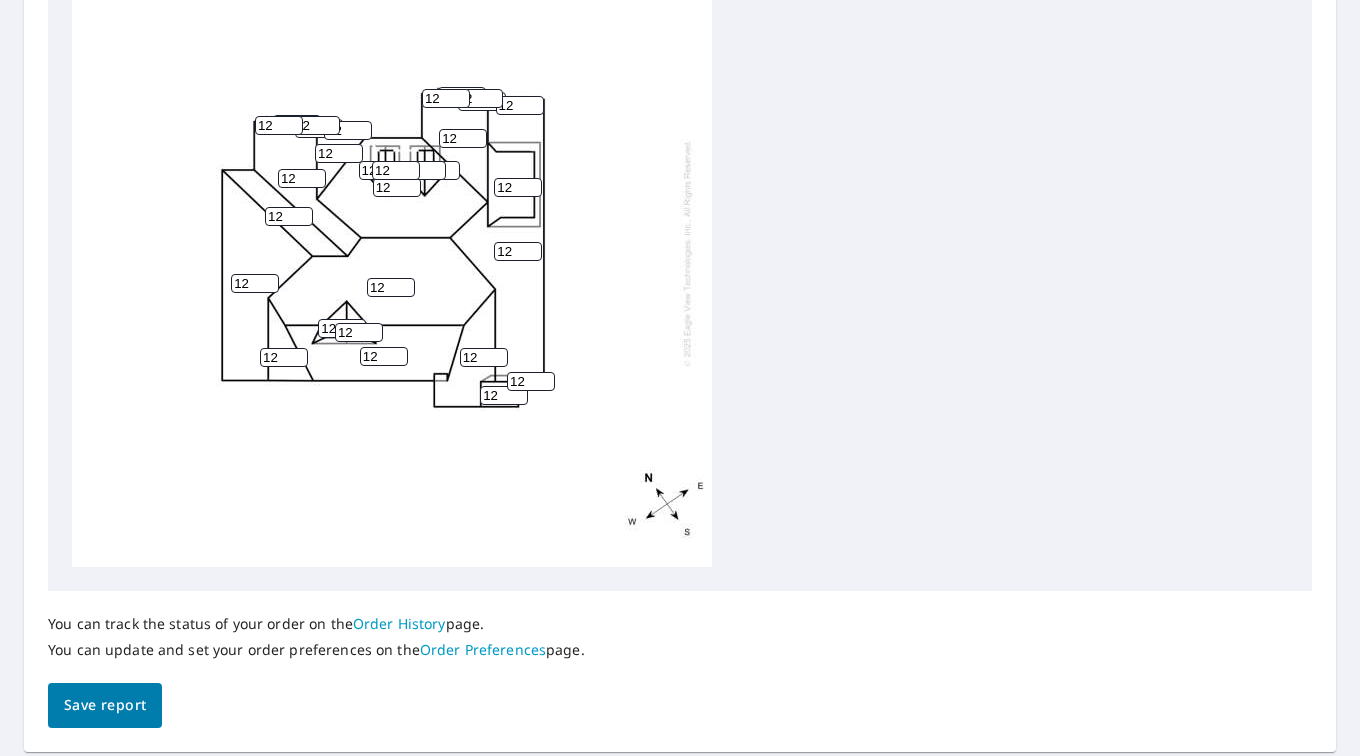 scroll, scrollTop: 826, scrollLeft: 0, axis: vertical 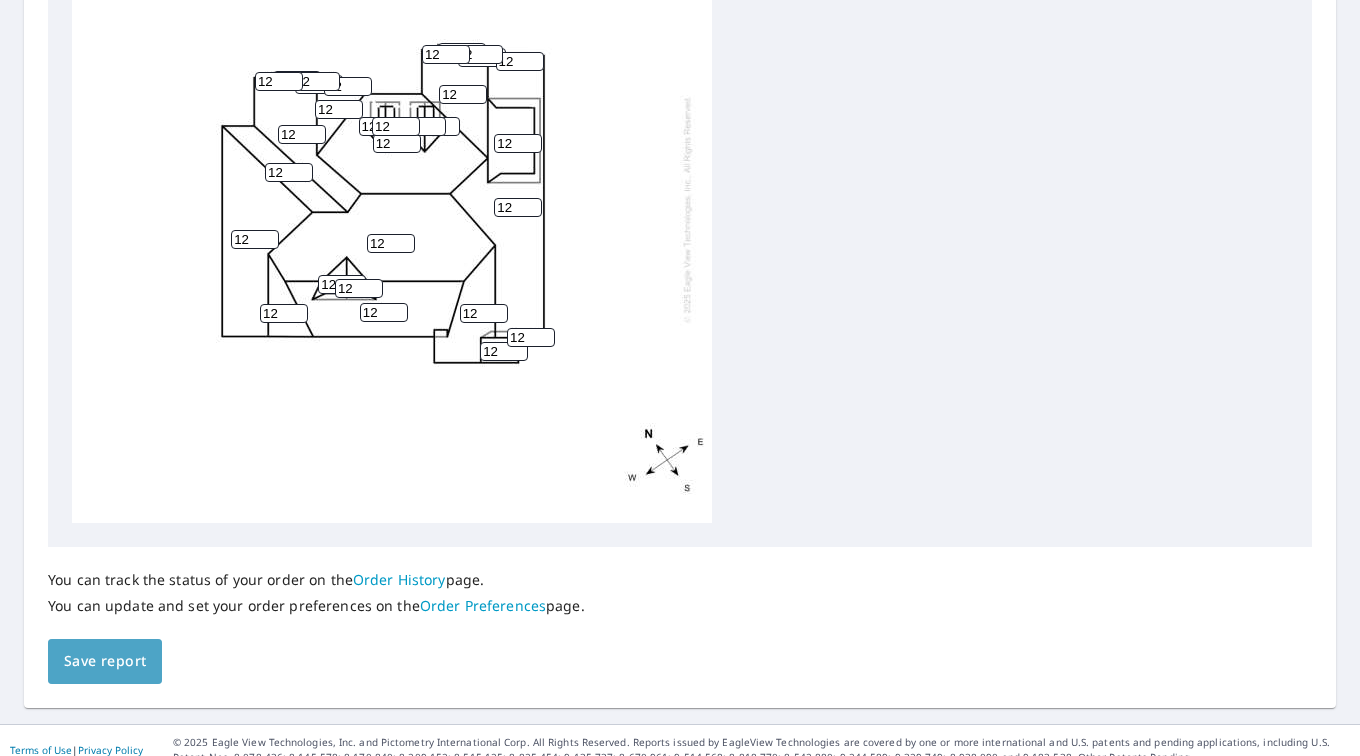 click on "Save report" at bounding box center [105, 661] 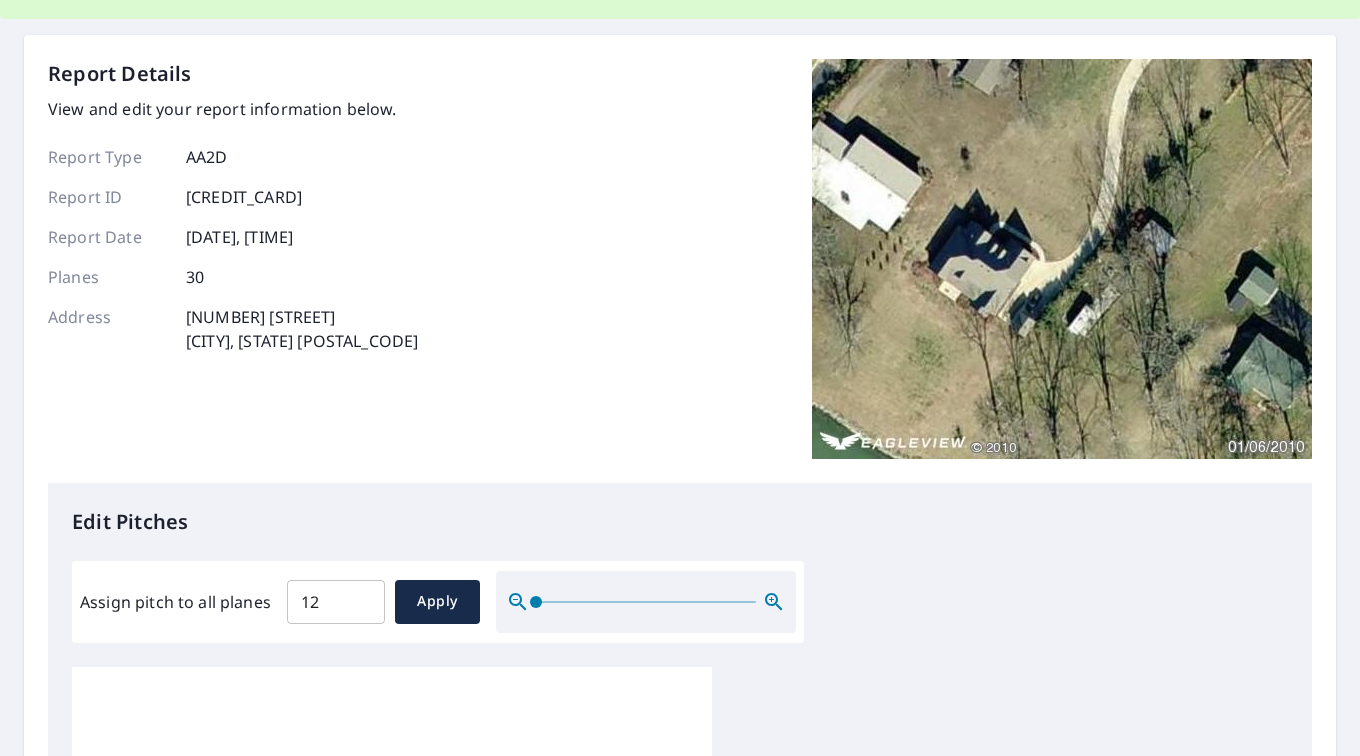 scroll, scrollTop: 0, scrollLeft: 0, axis: both 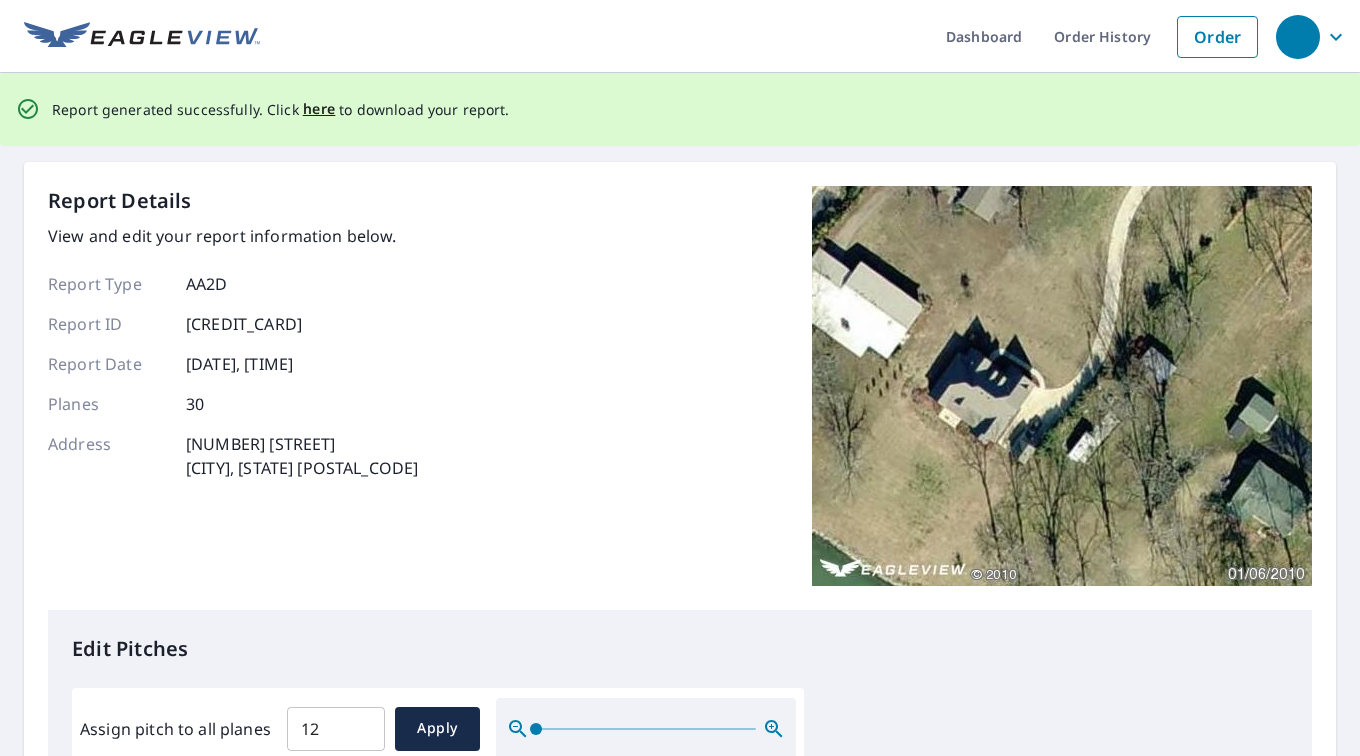 click on "here" at bounding box center [319, 109] 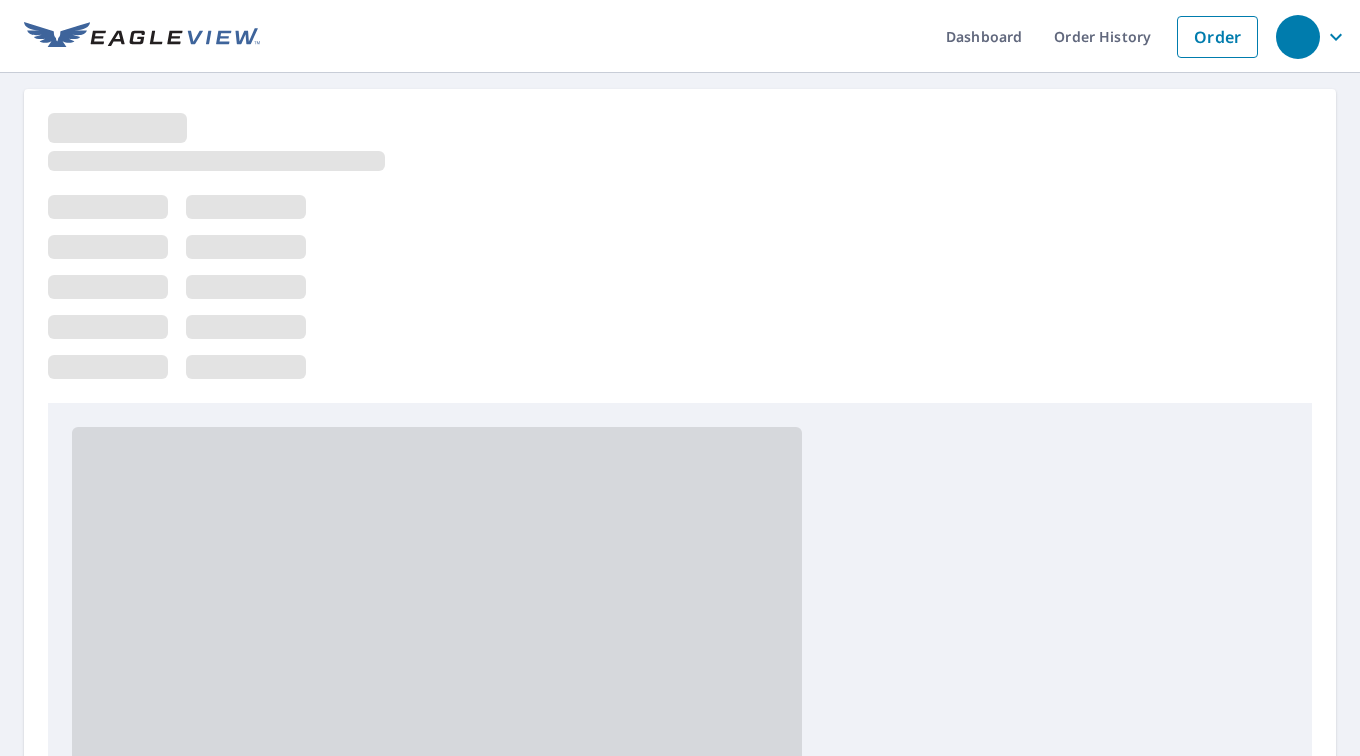 scroll, scrollTop: 0, scrollLeft: 0, axis: both 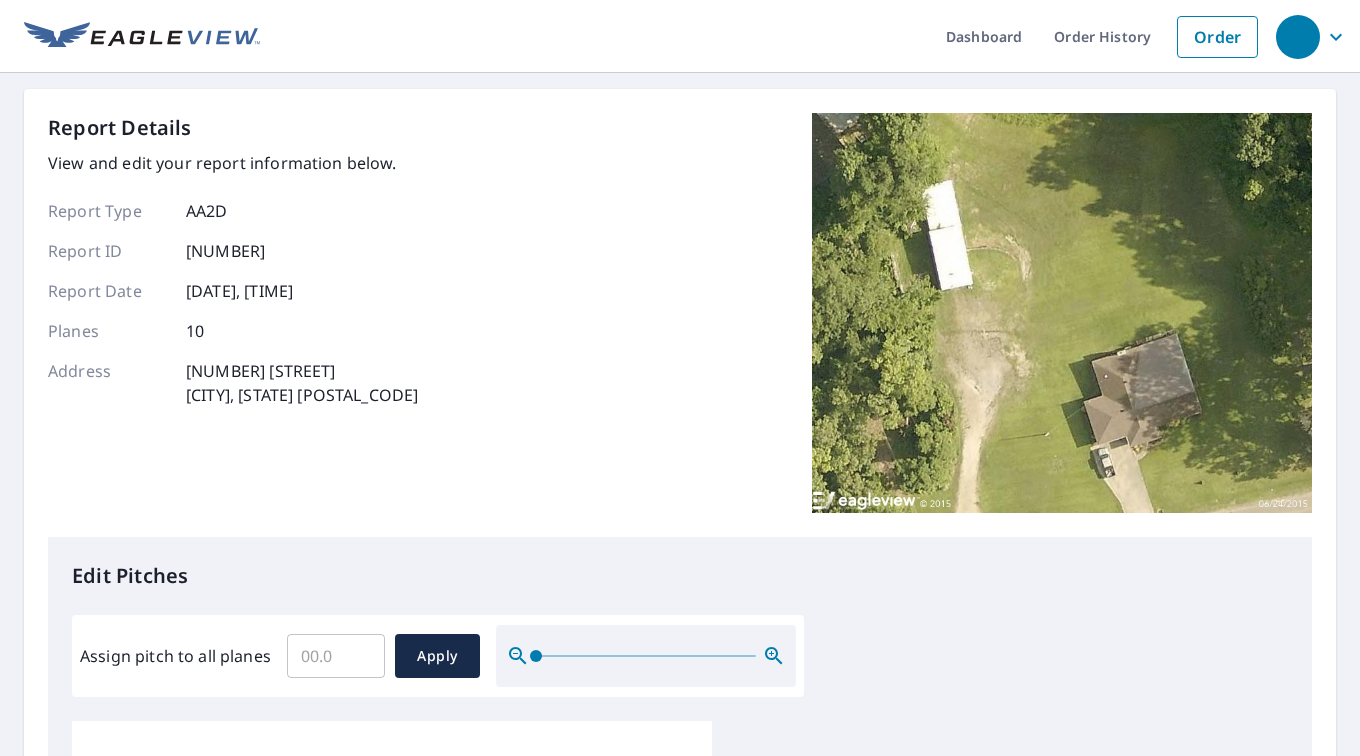 click on "Assign pitch to all planes" at bounding box center (336, 656) 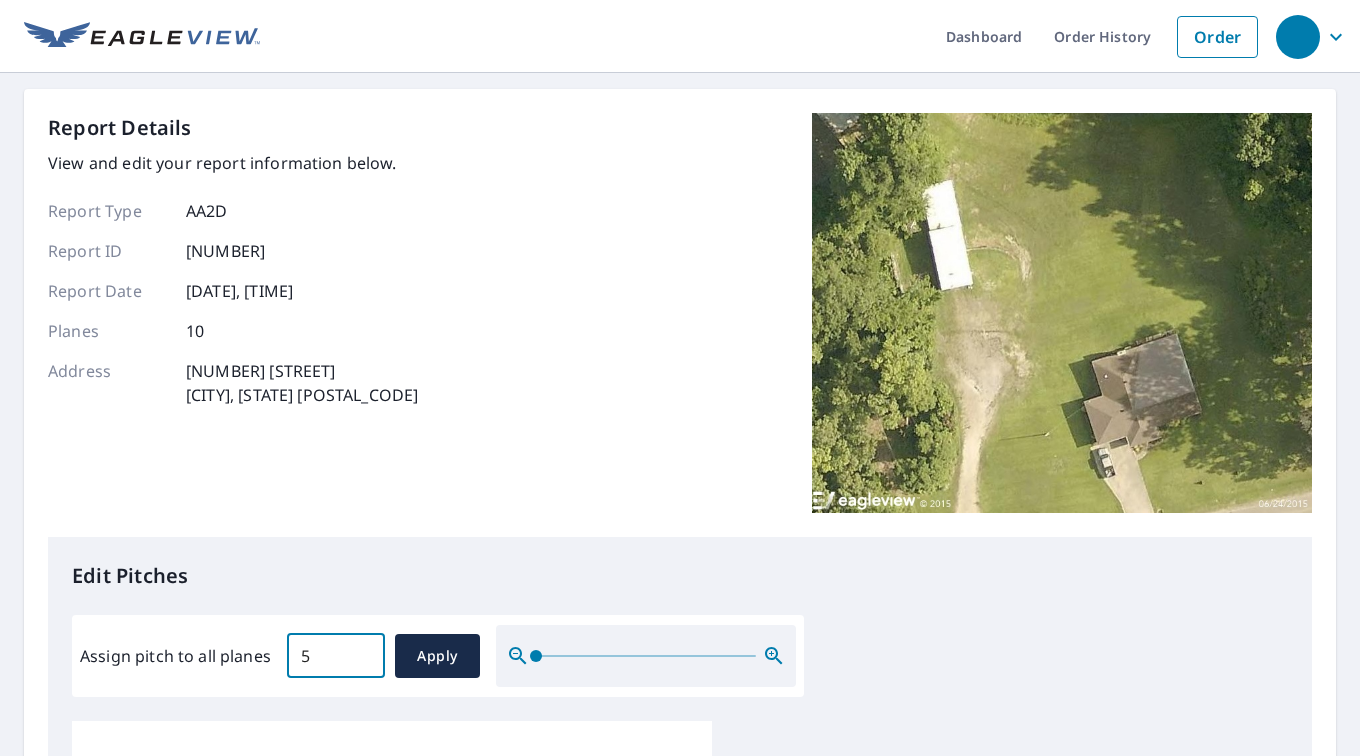 type on "5" 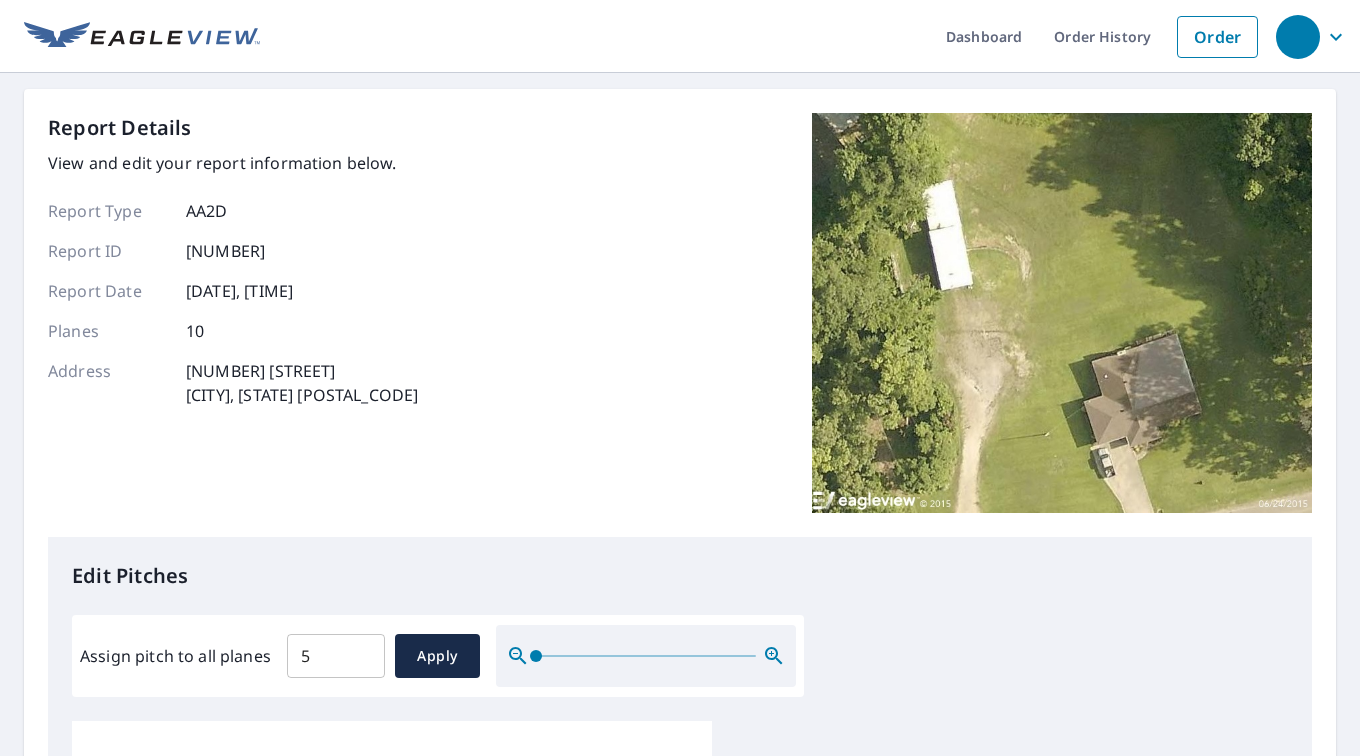 type on "5" 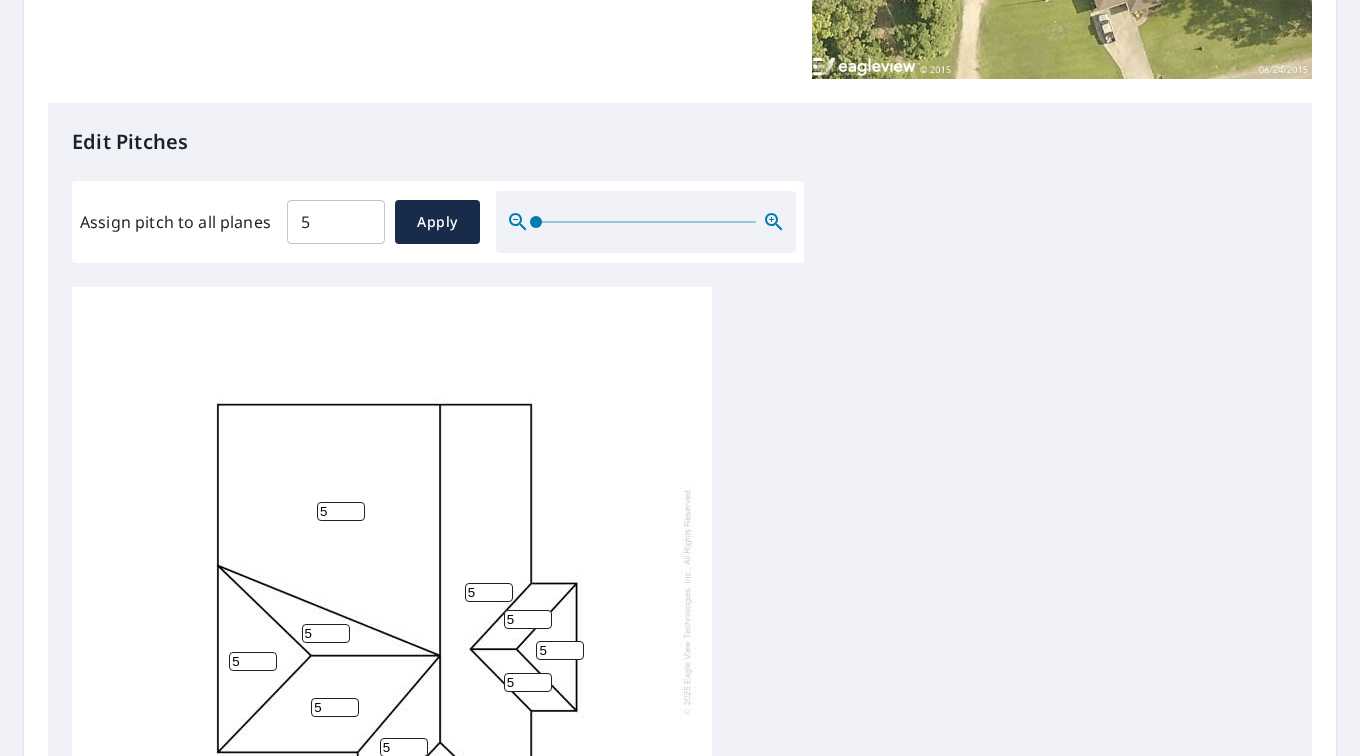 scroll, scrollTop: 442, scrollLeft: 0, axis: vertical 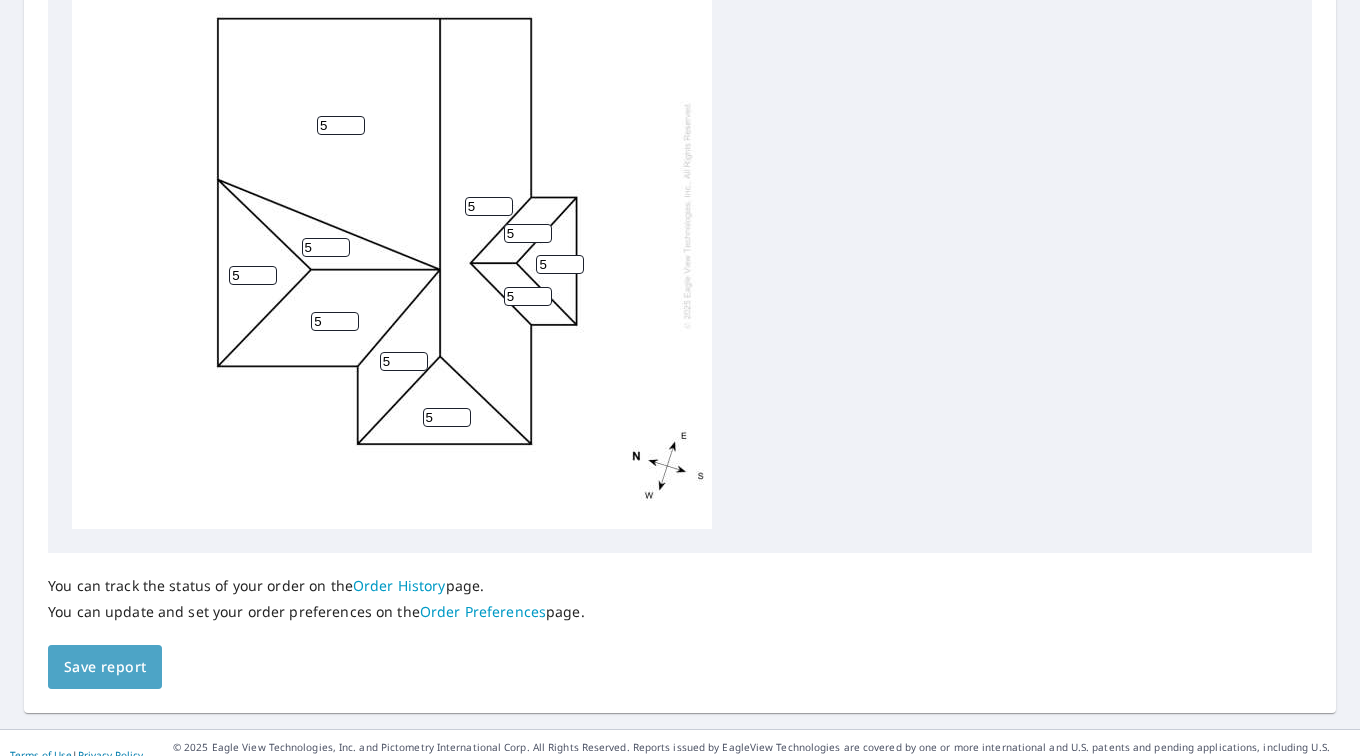 click on "Save report" at bounding box center [105, 667] 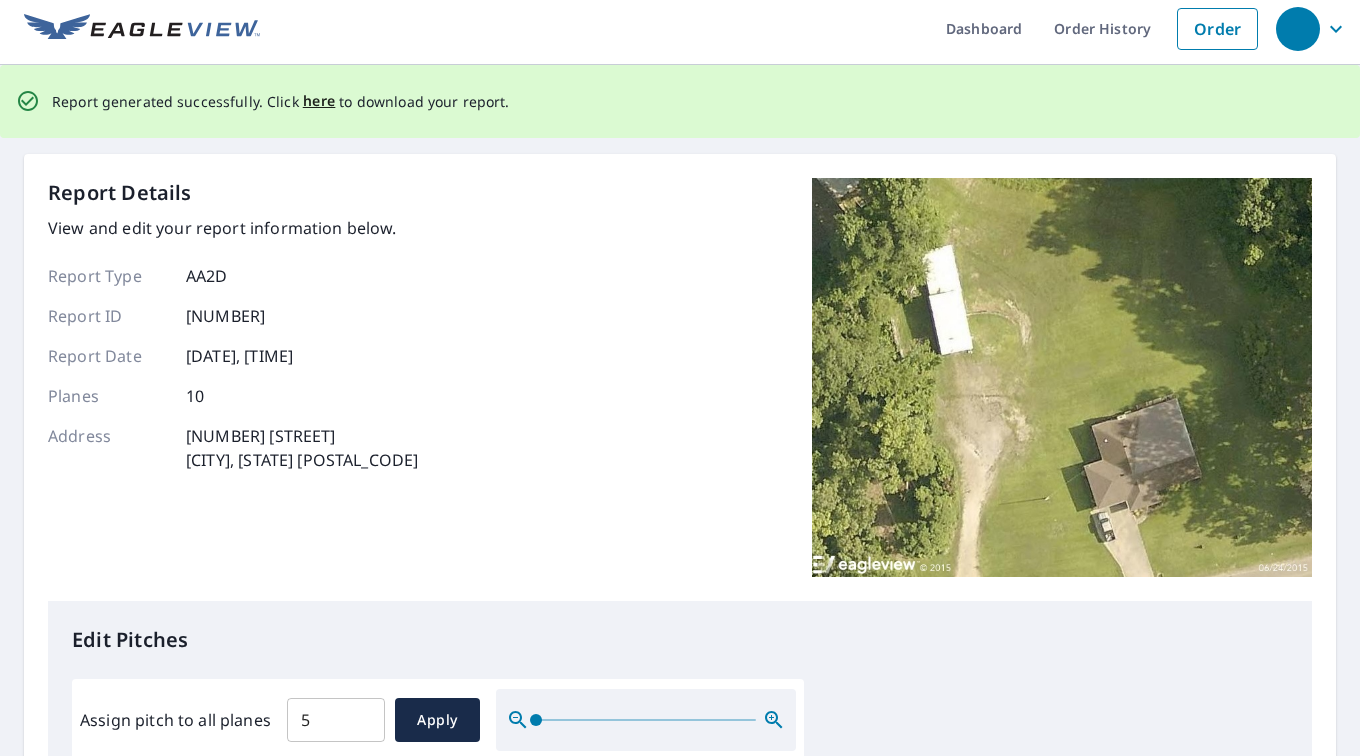 scroll, scrollTop: 0, scrollLeft: 0, axis: both 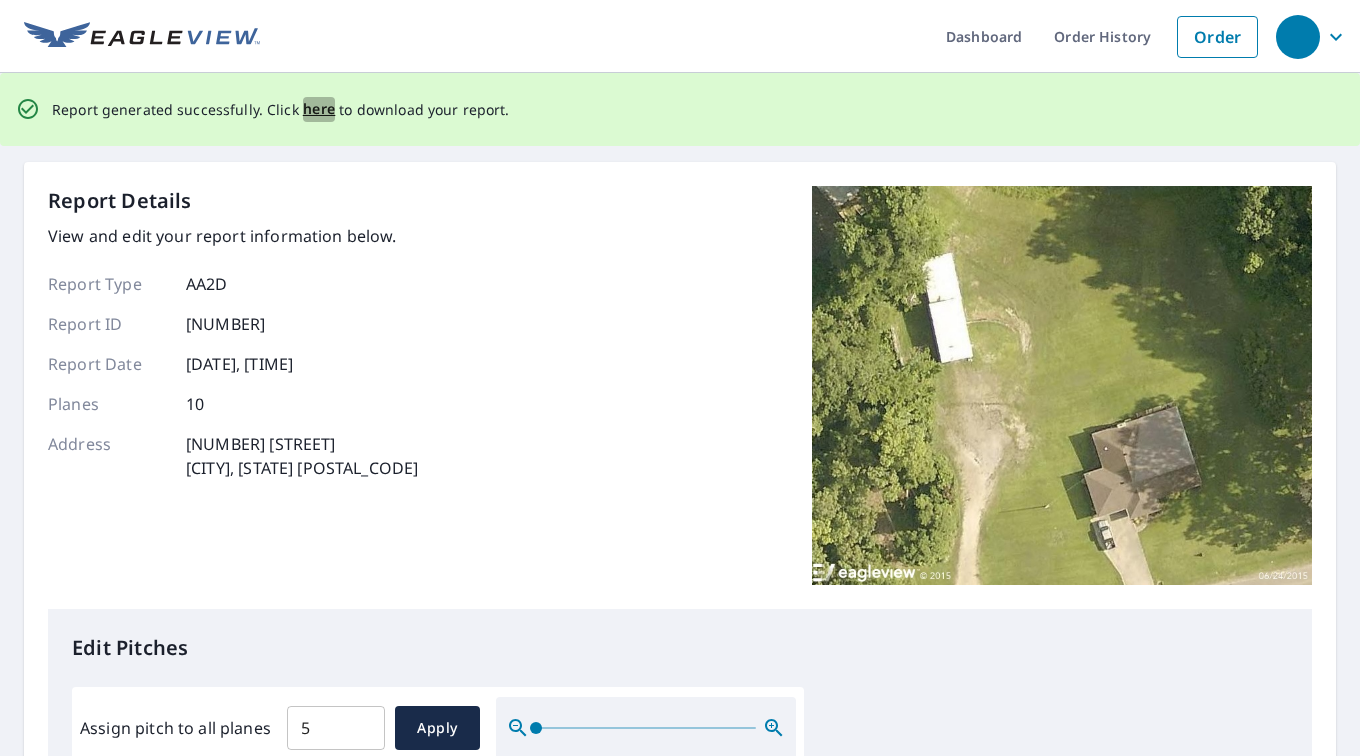 click on "here" at bounding box center (319, 109) 